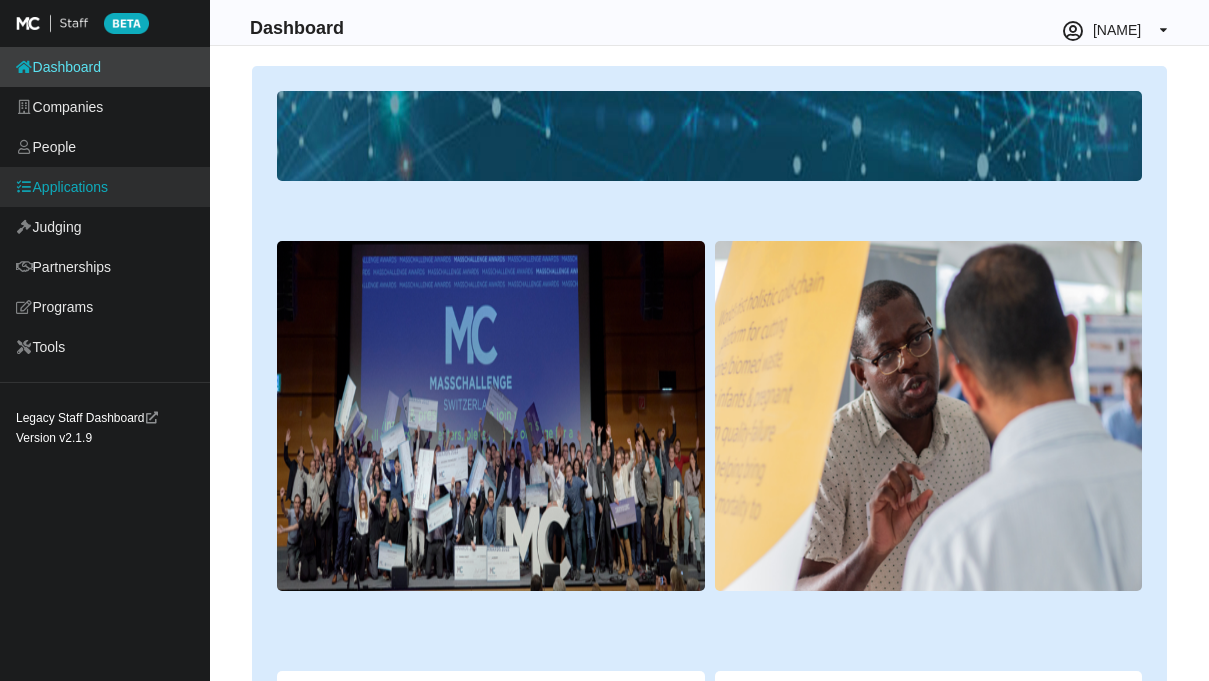 scroll, scrollTop: 0, scrollLeft: 0, axis: both 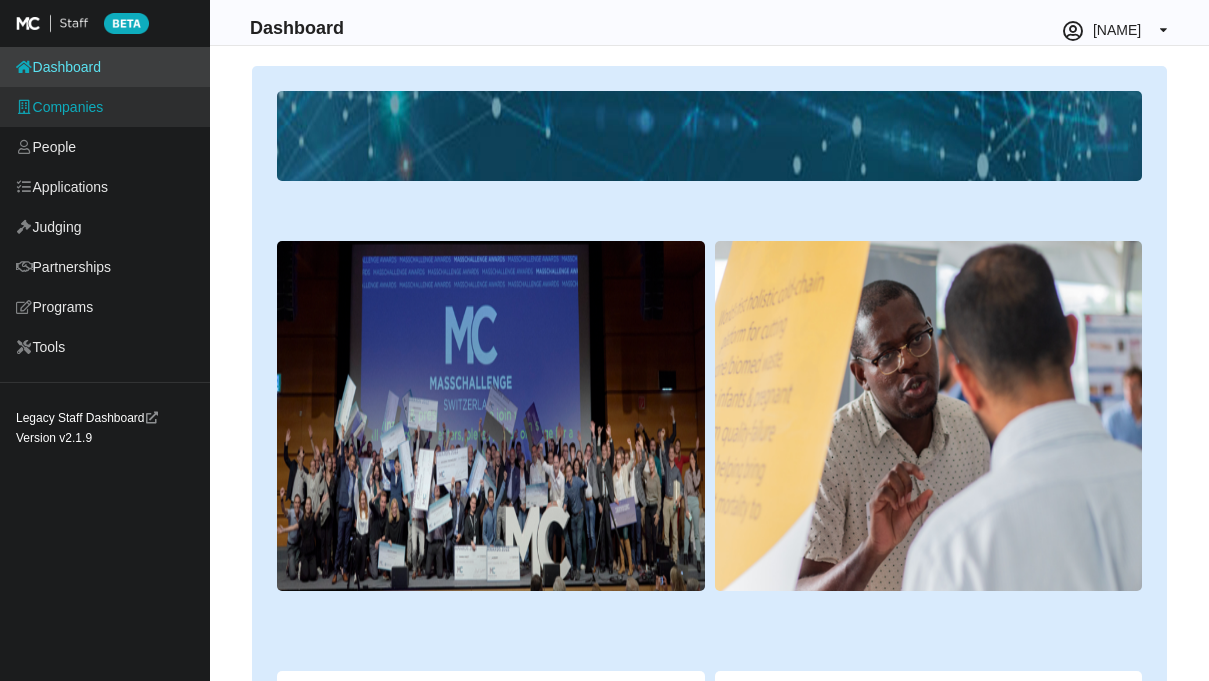 click on "Companies" at bounding box center (105, 107) 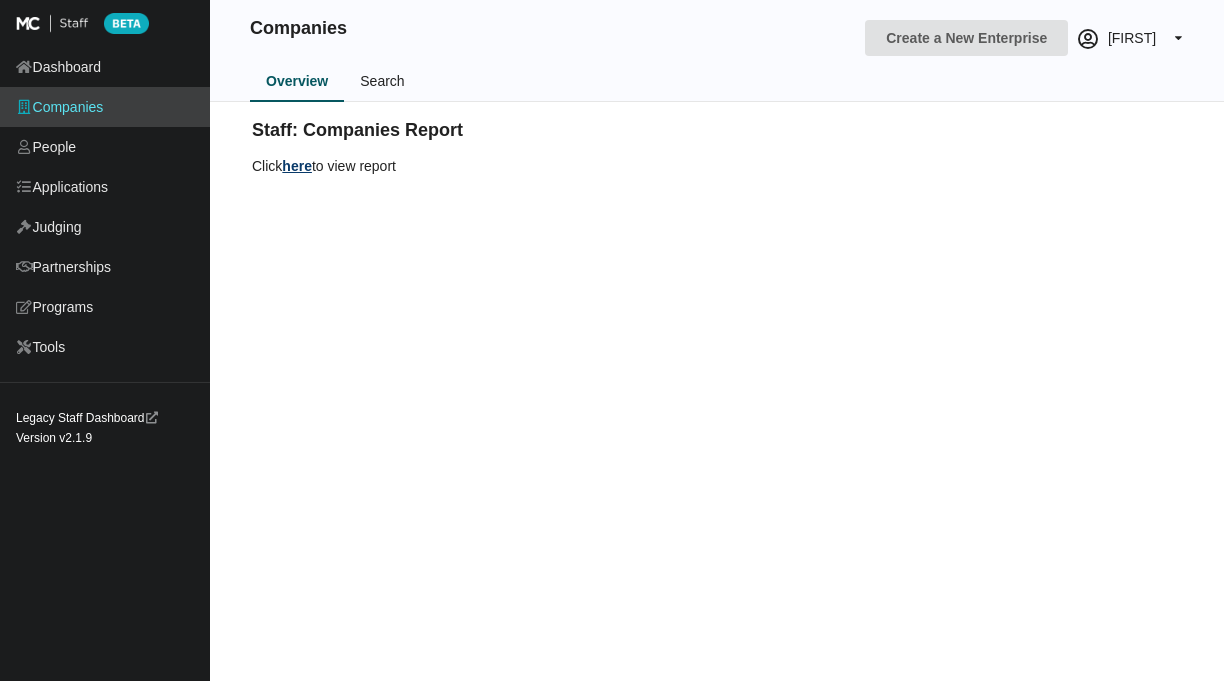 scroll, scrollTop: 0, scrollLeft: 0, axis: both 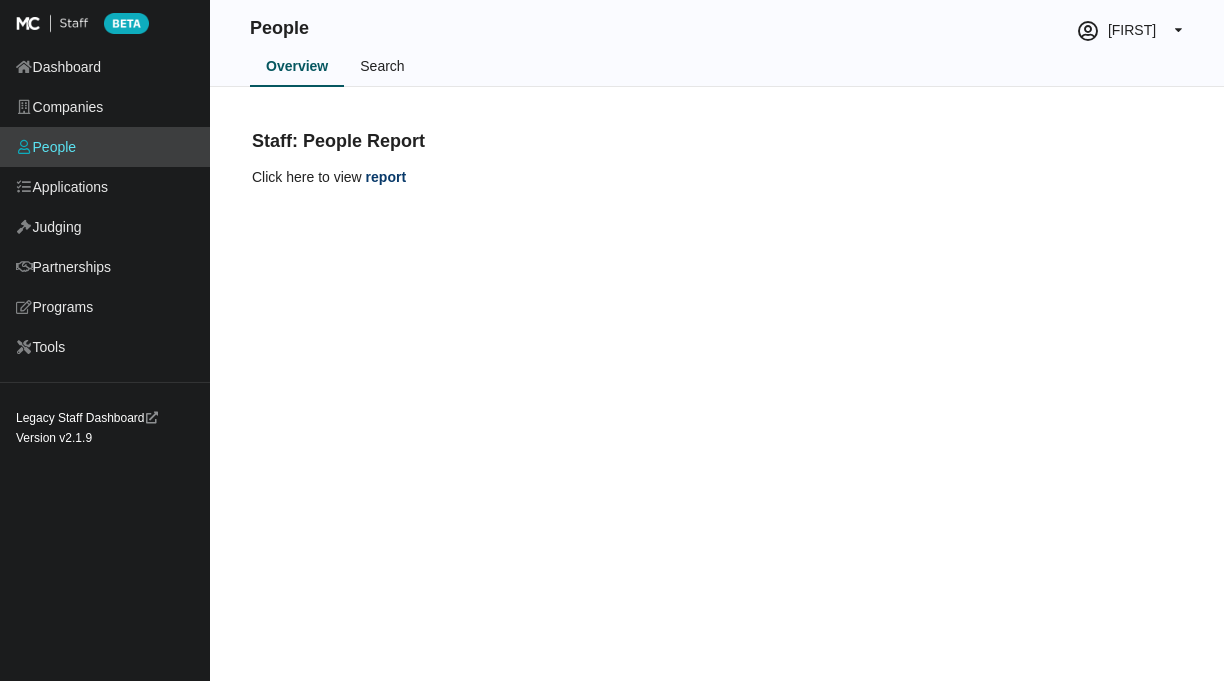 click on "Search" at bounding box center [382, 67] 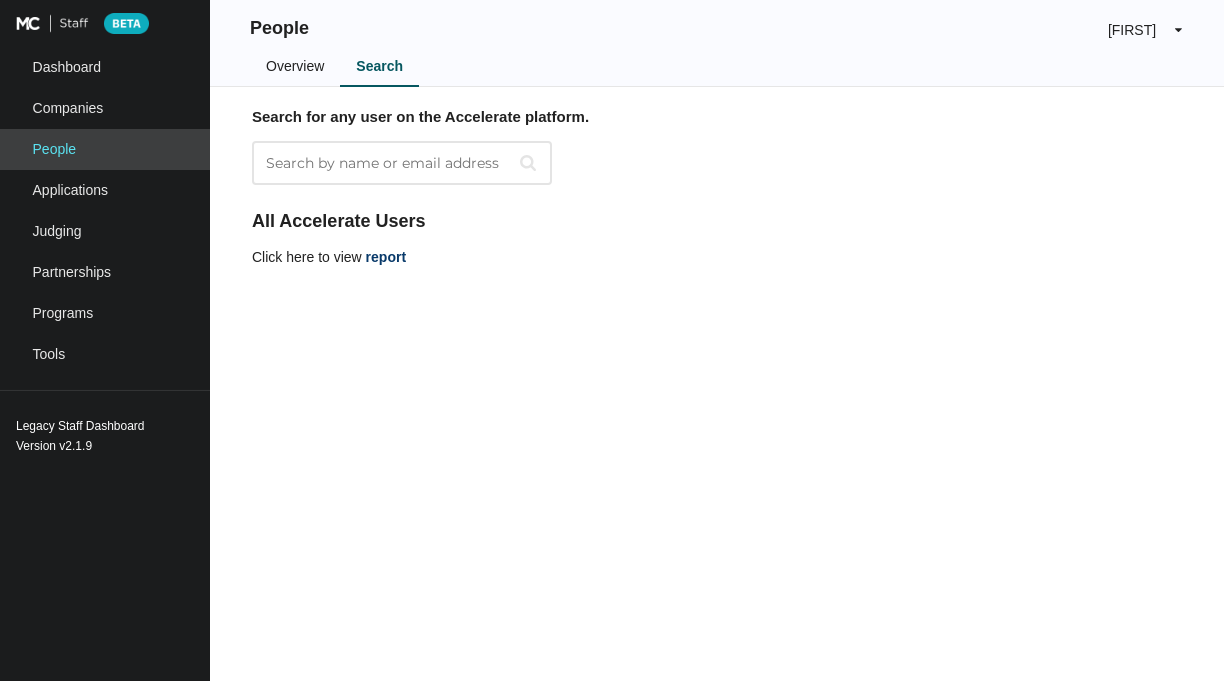 scroll, scrollTop: 0, scrollLeft: 0, axis: both 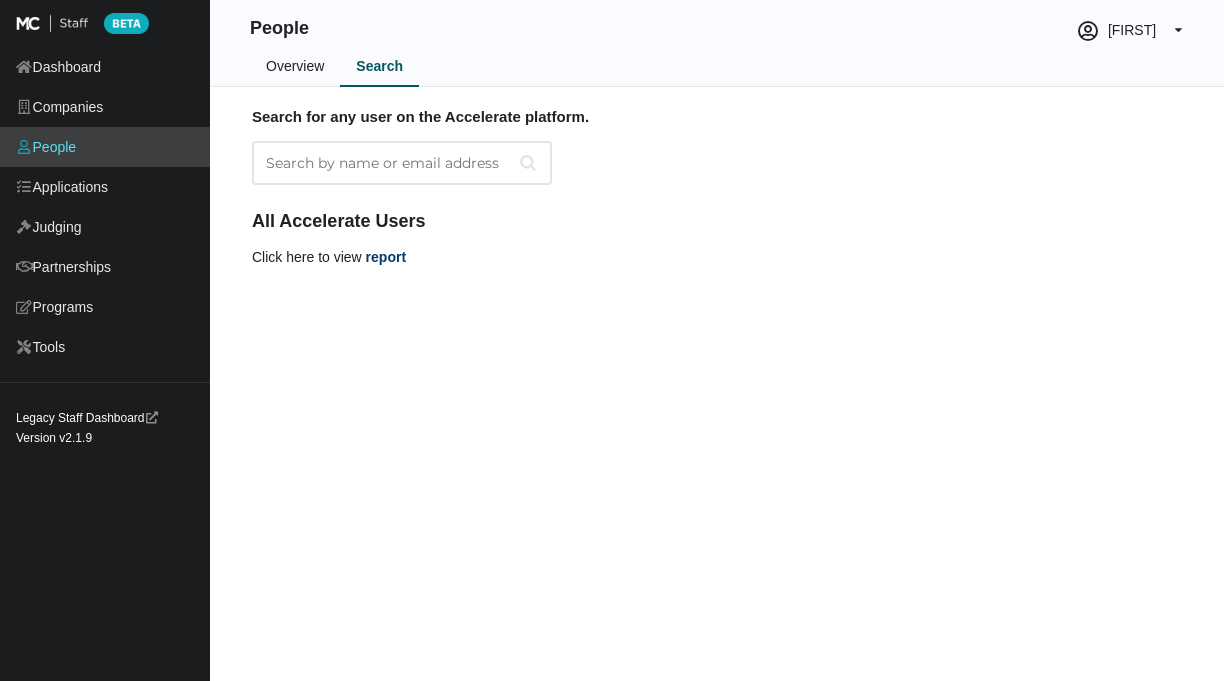 click on "Search by name or email address" at bounding box center (402, 163) 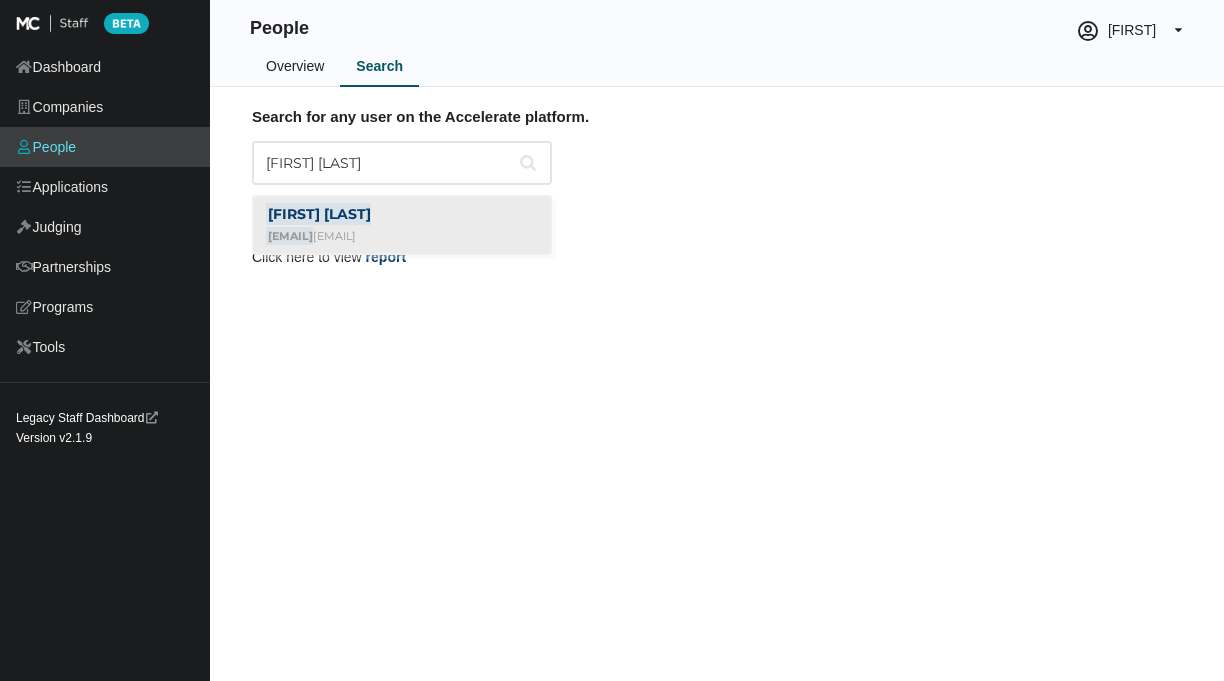 click on "[FIRST] [LAST]" at bounding box center (318, 214) 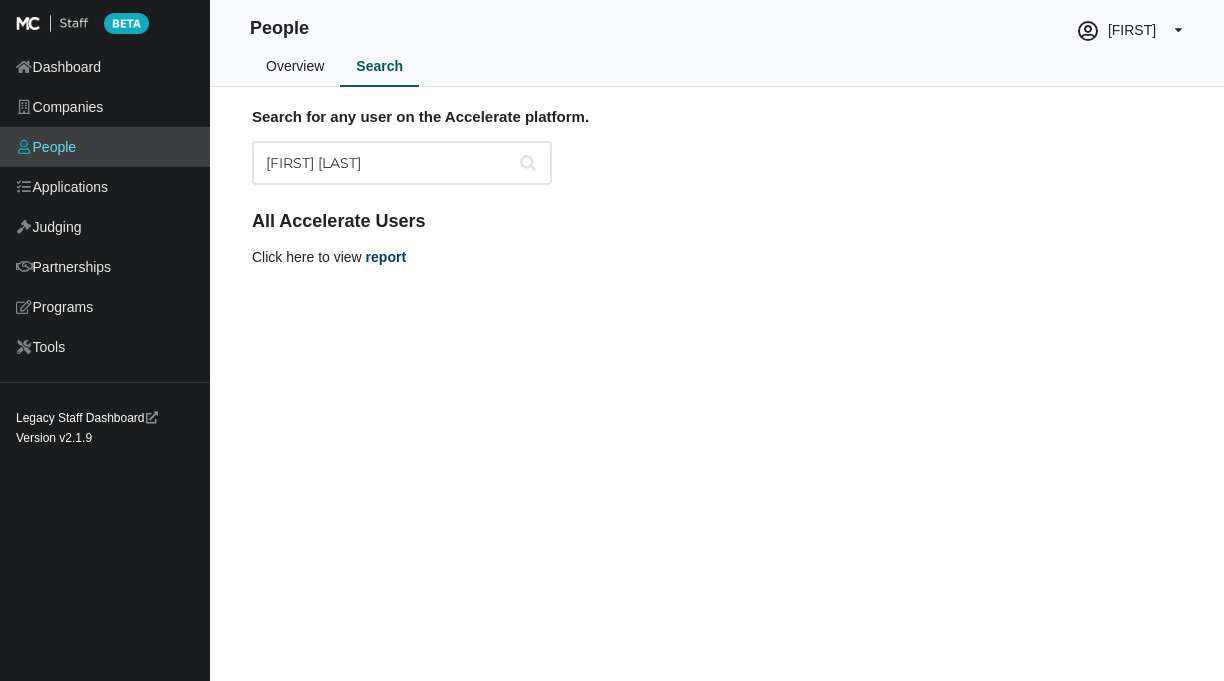 type on "[FIRST] [LAST]" 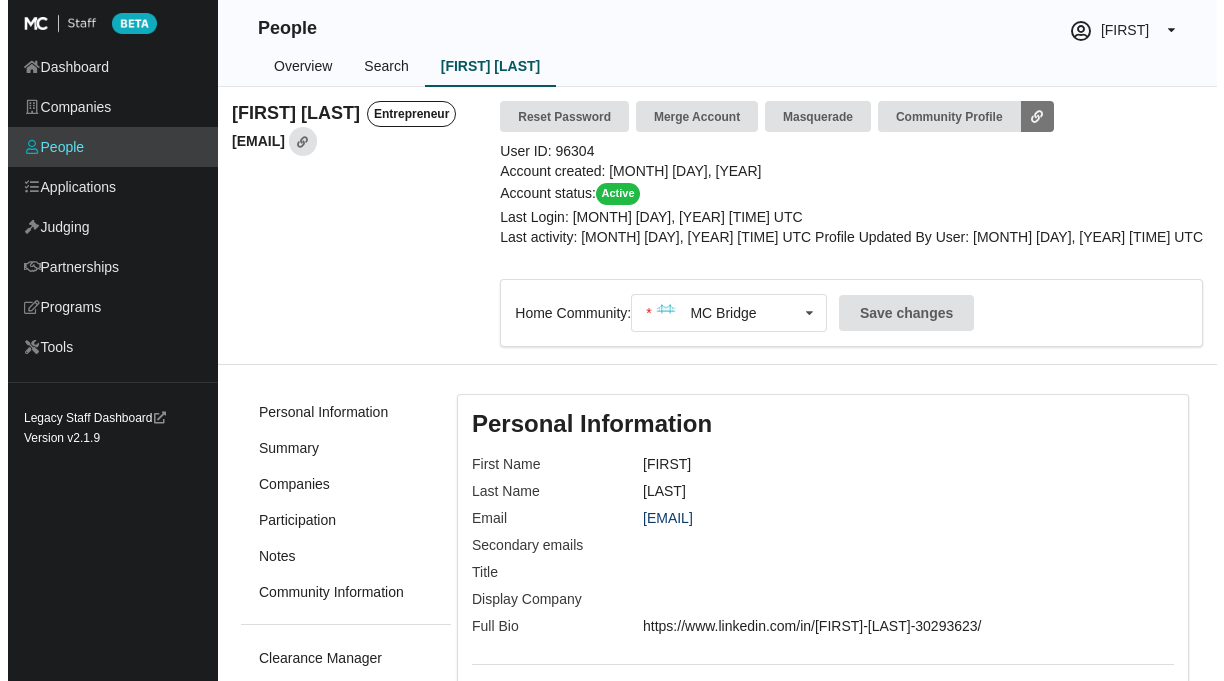 scroll, scrollTop: 0, scrollLeft: 0, axis: both 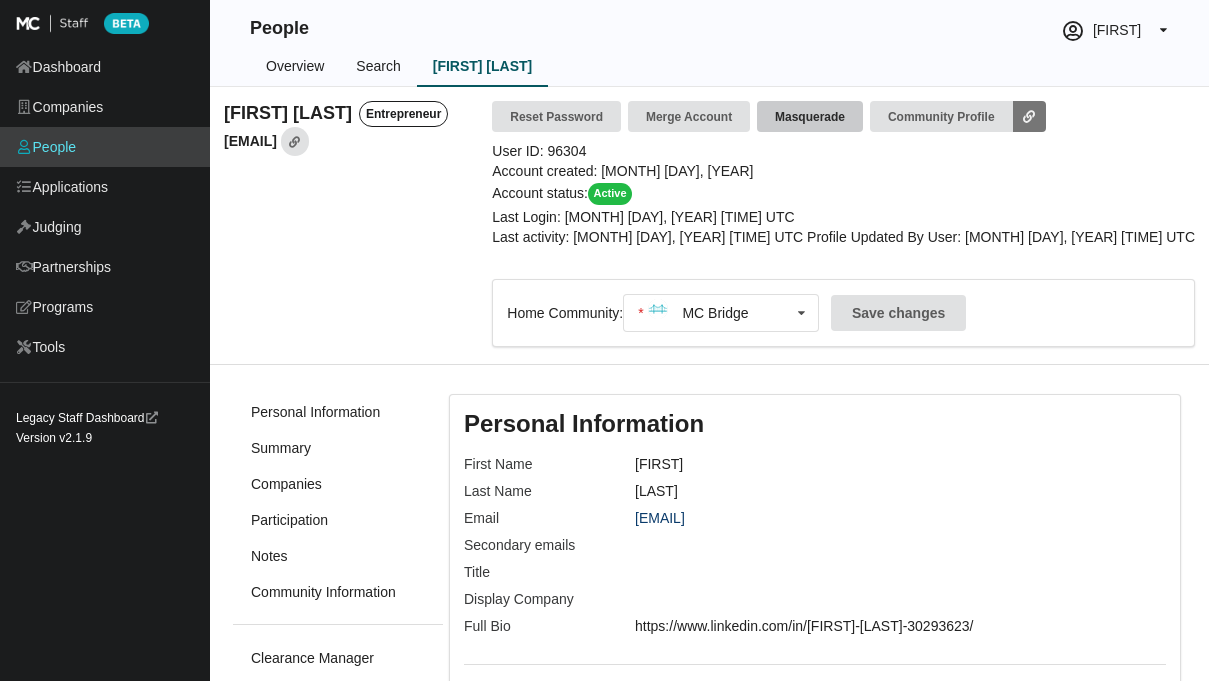 click on "Masquerade" at bounding box center [810, 116] 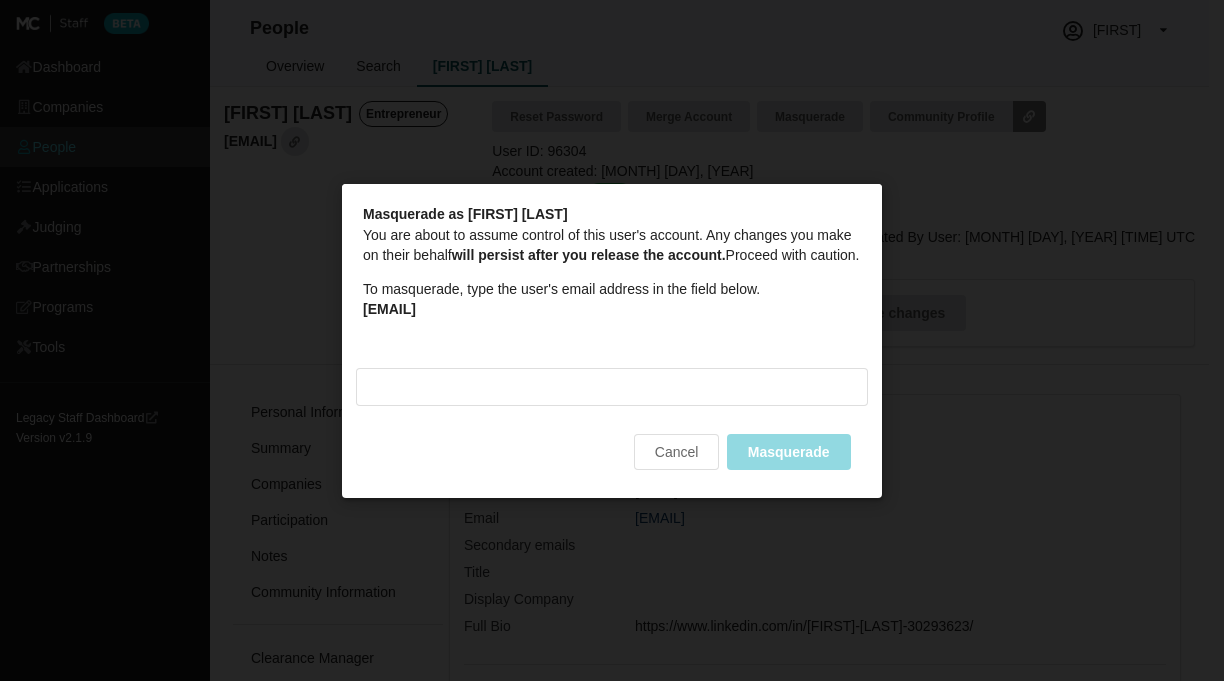 drag, startPoint x: 581, startPoint y: 320, endPoint x: 361, endPoint y: 311, distance: 220.18402 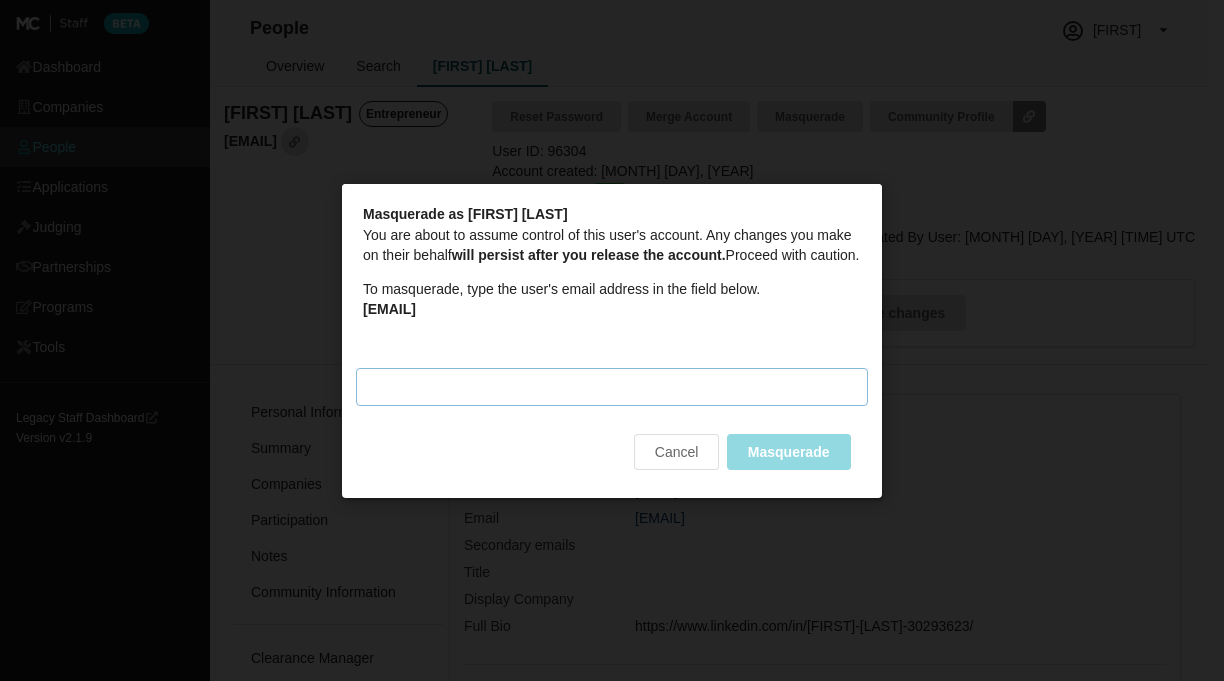 click on "Masquerade email" at bounding box center (612, 386) 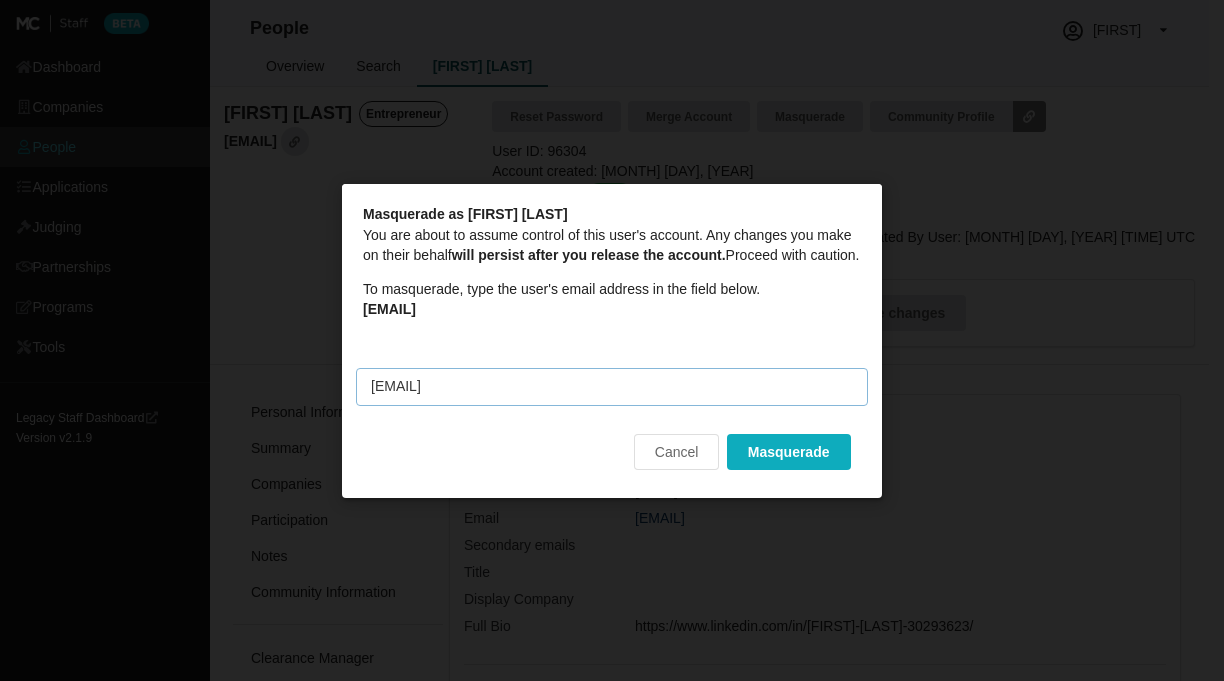 type on "[USERNAME]@example.com" 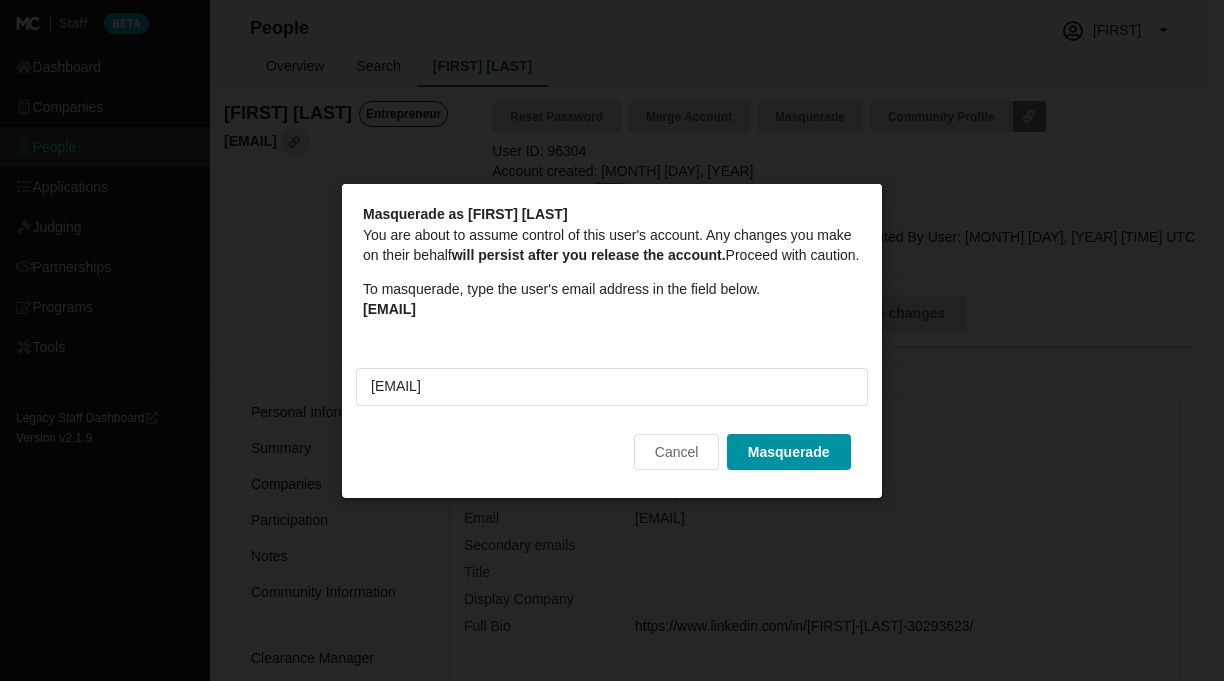 click on "Masquerade" at bounding box center [789, 451] 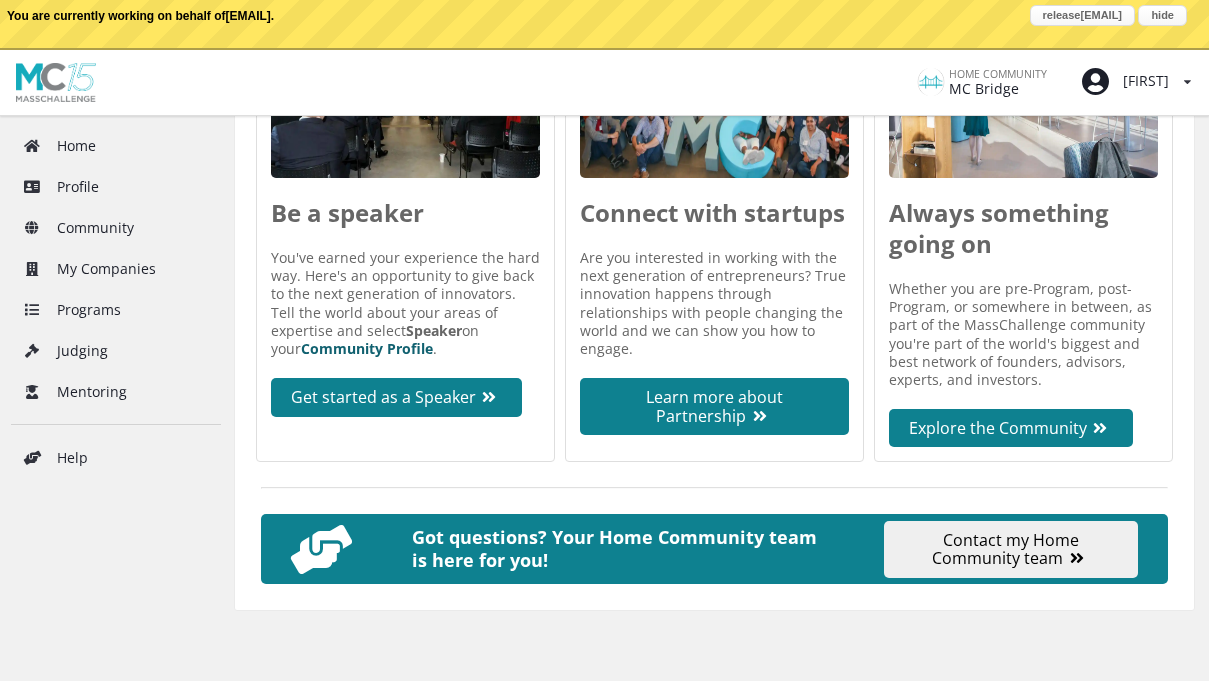 scroll, scrollTop: 1257, scrollLeft: 0, axis: vertical 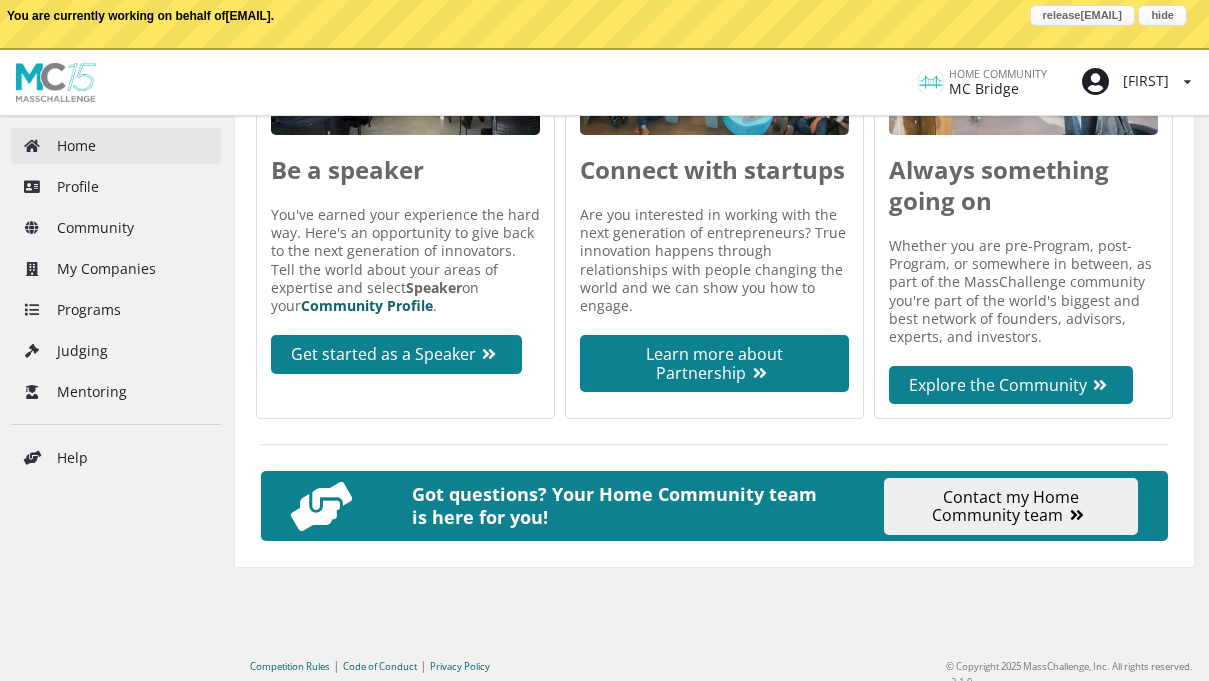 click on "Home" at bounding box center [116, 146] 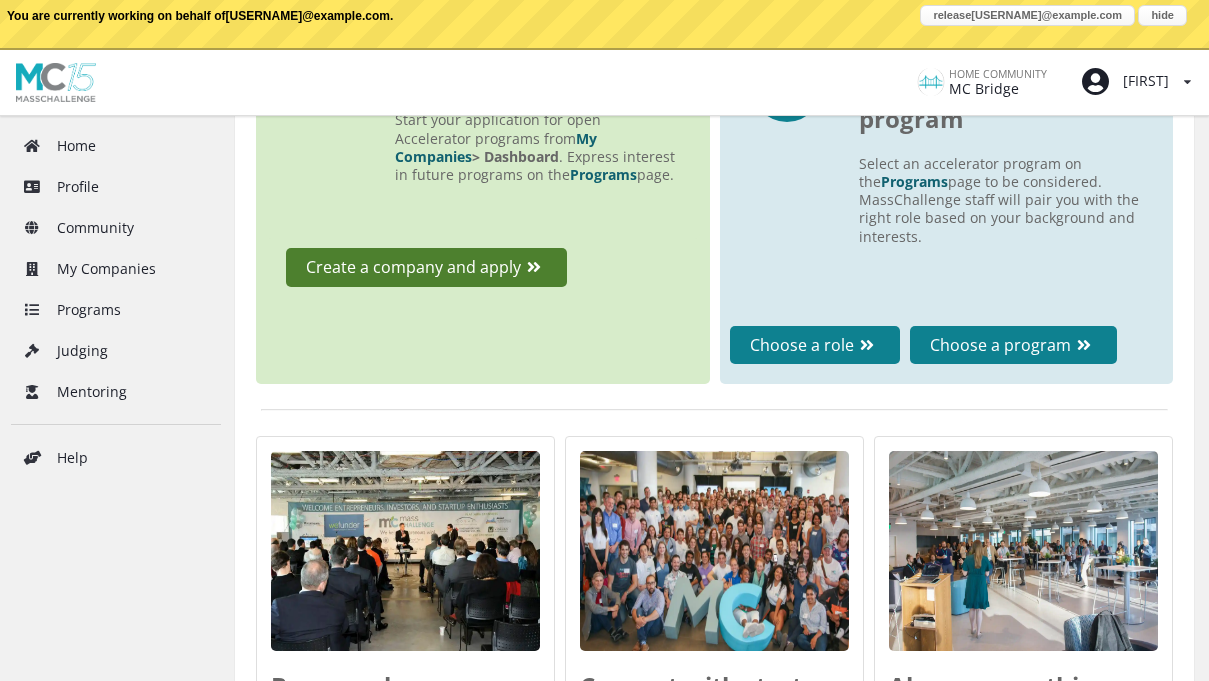scroll, scrollTop: 734, scrollLeft: 0, axis: vertical 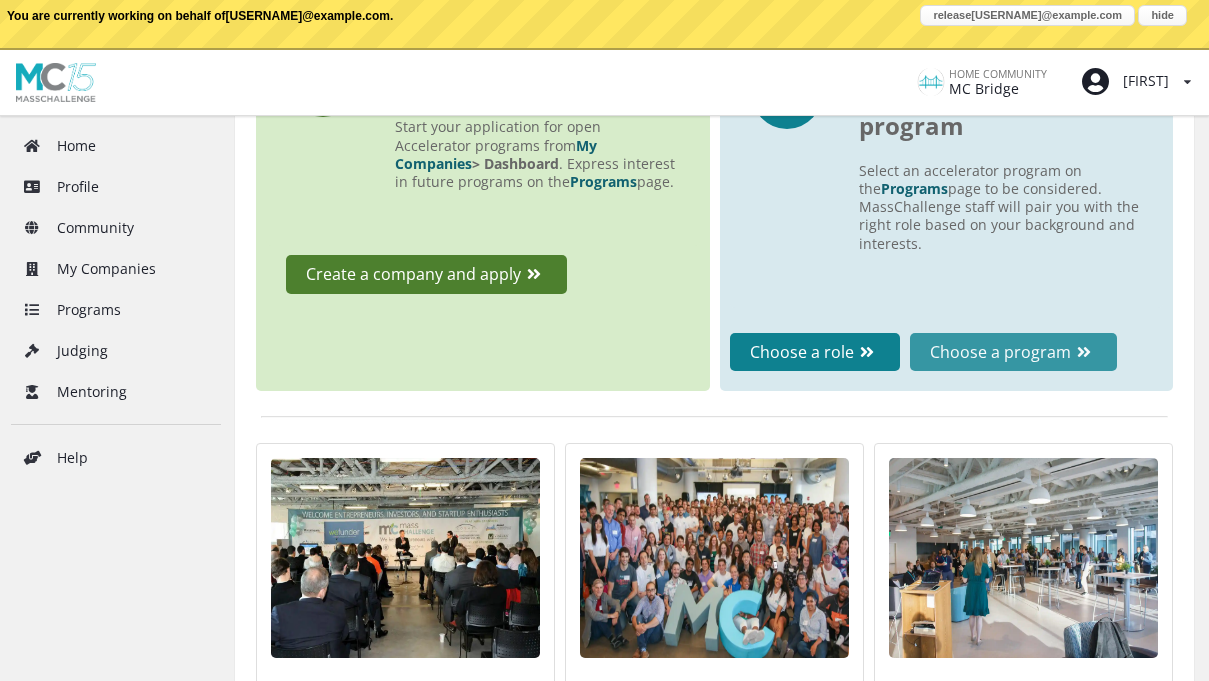 click on "Choose a program" at bounding box center (1013, 352) 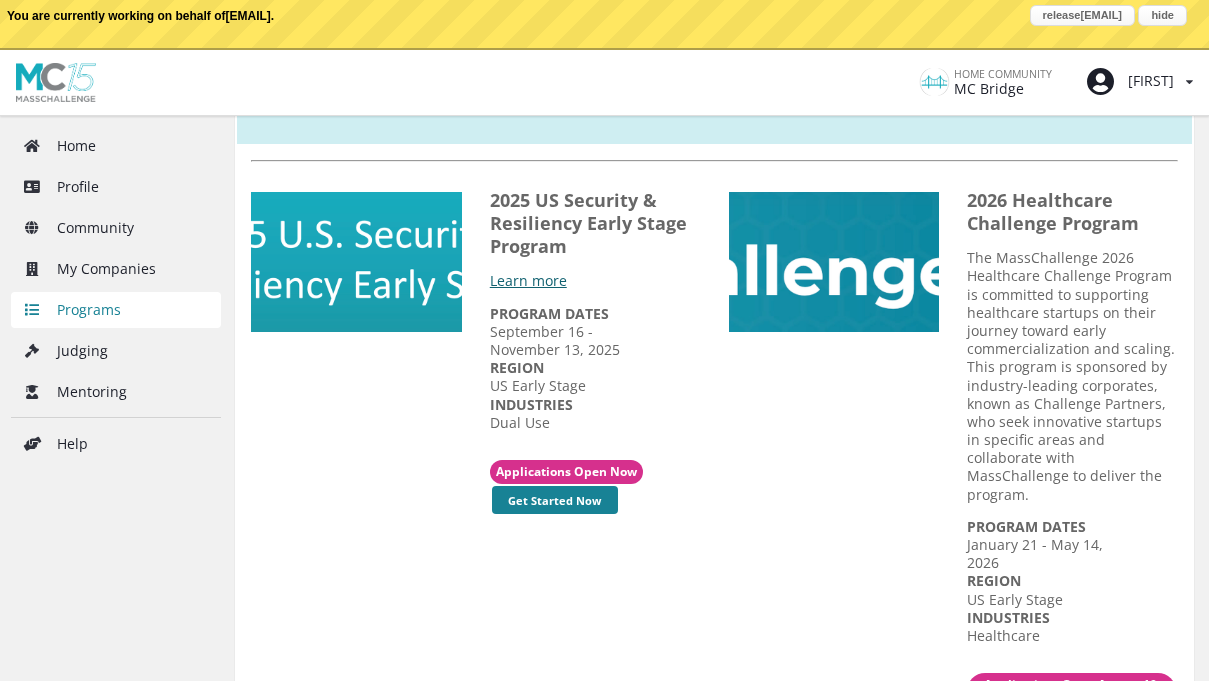 scroll, scrollTop: 1213, scrollLeft: 0, axis: vertical 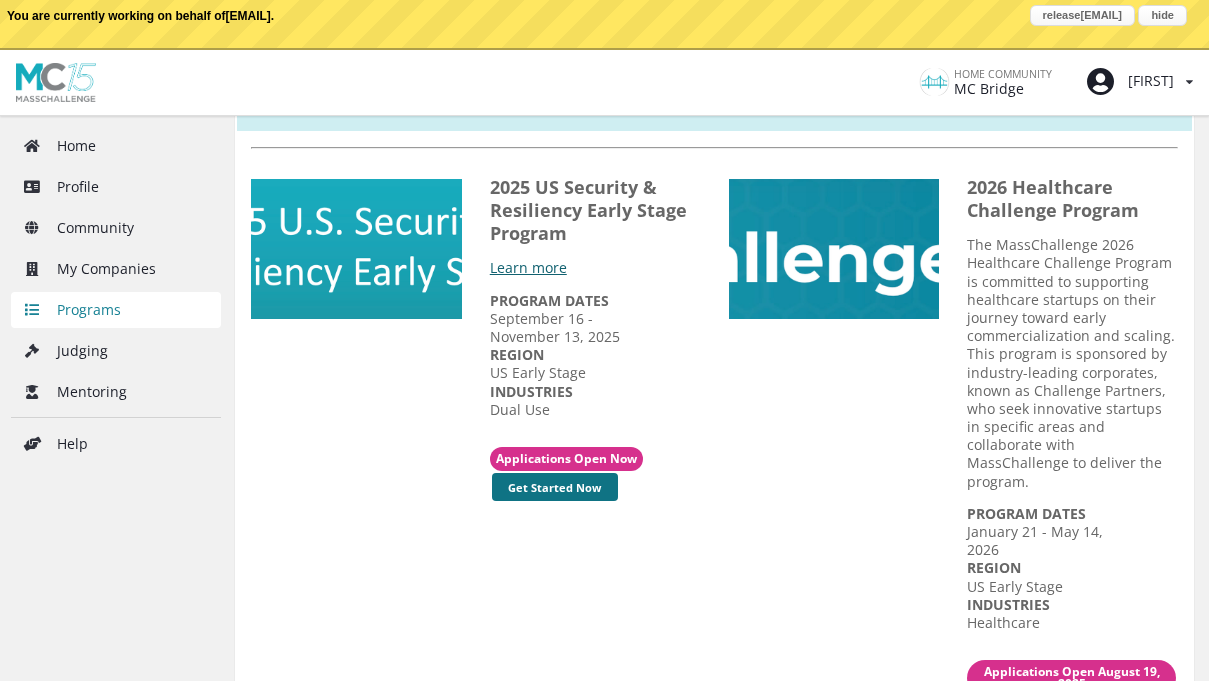 click on "Get Started Now" at bounding box center (555, 487) 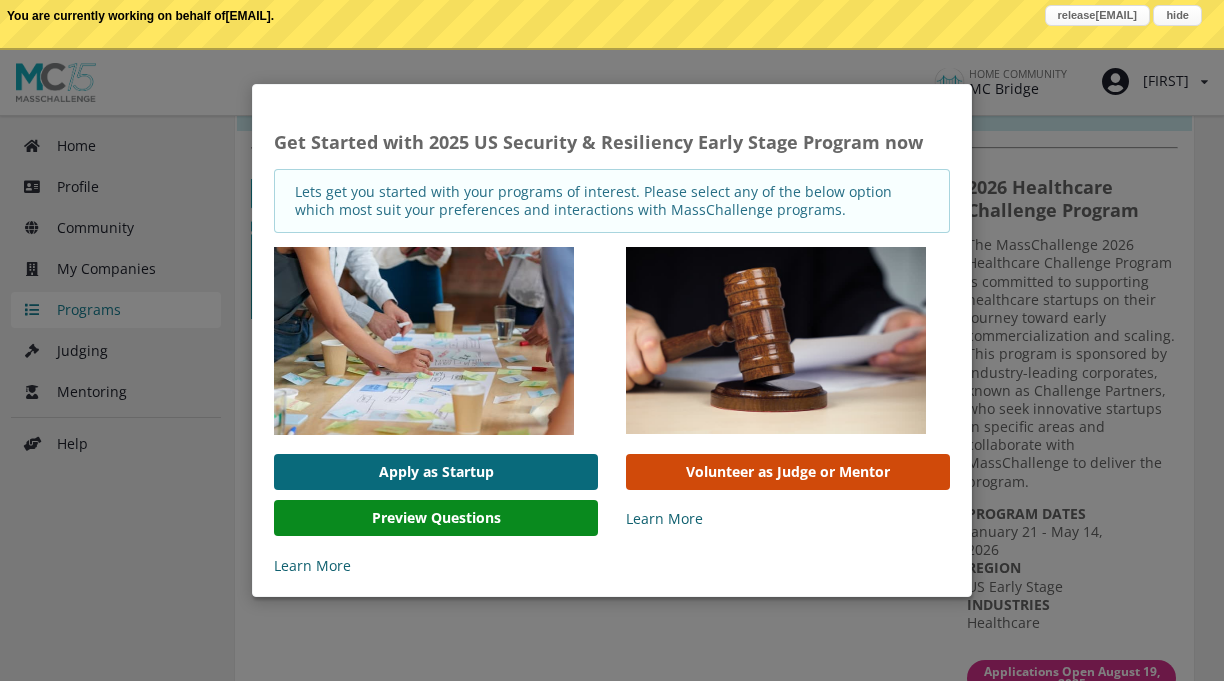 click on "Apply as Startup" at bounding box center (436, 472) 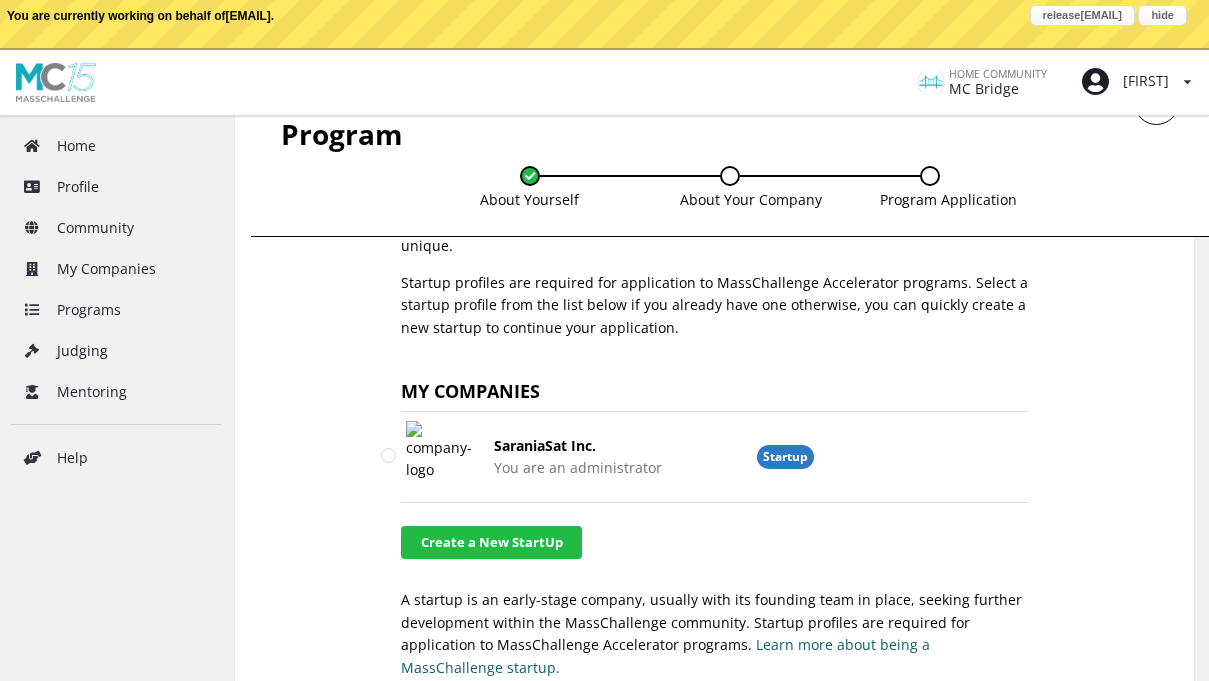 scroll, scrollTop: 1092, scrollLeft: 0, axis: vertical 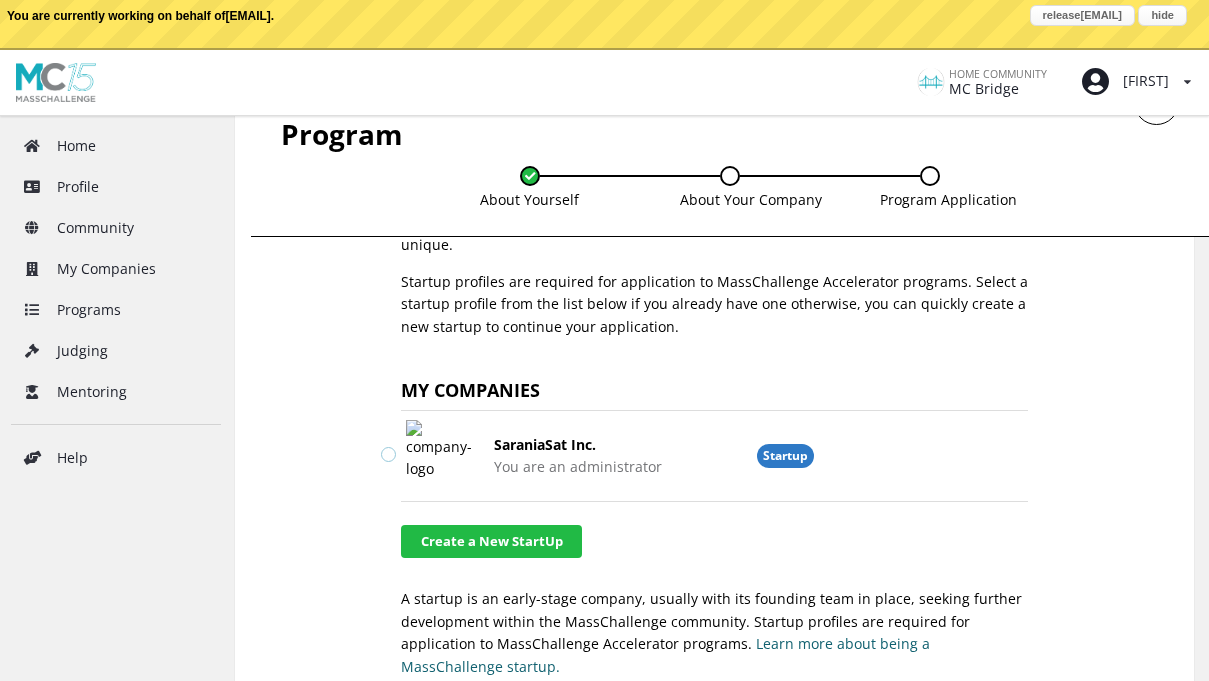 click at bounding box center [389, 446] 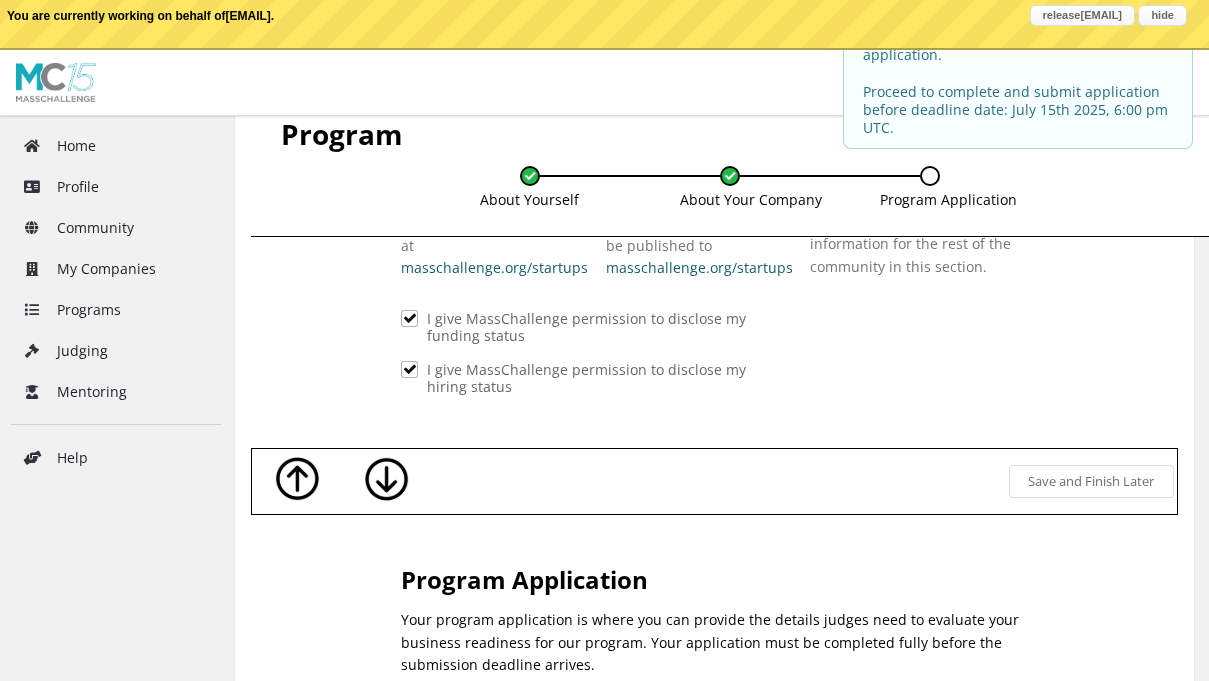 scroll, scrollTop: 3360, scrollLeft: 0, axis: vertical 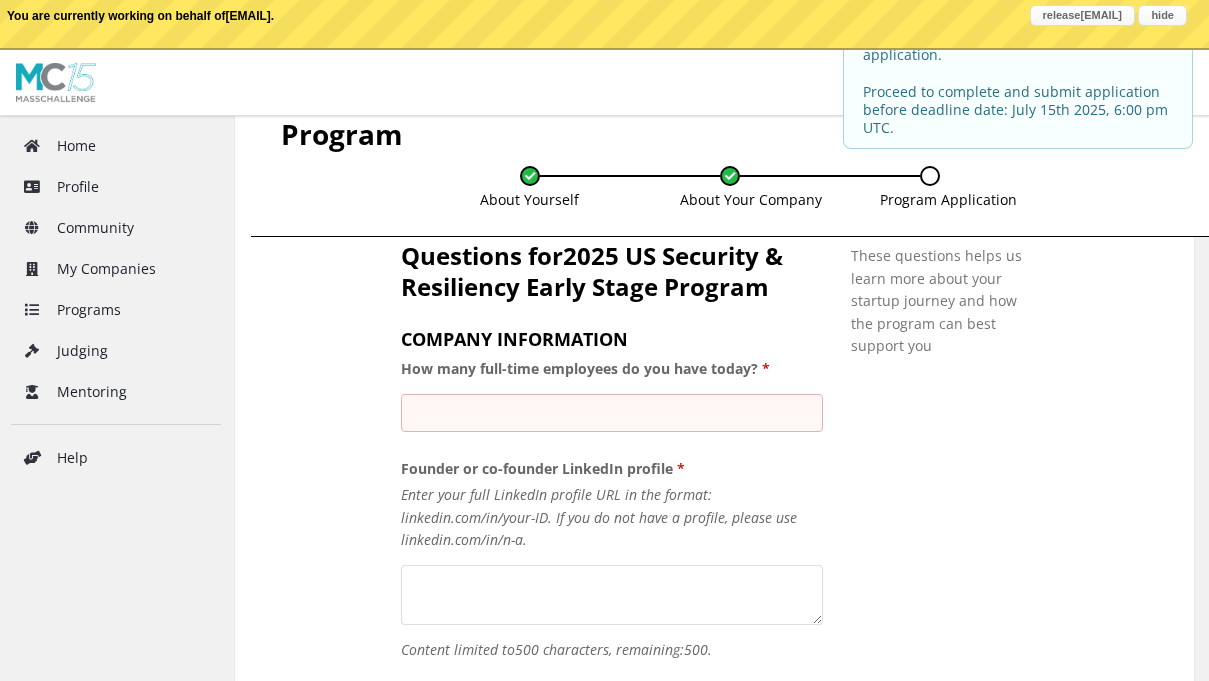 click at bounding box center [612, 413] 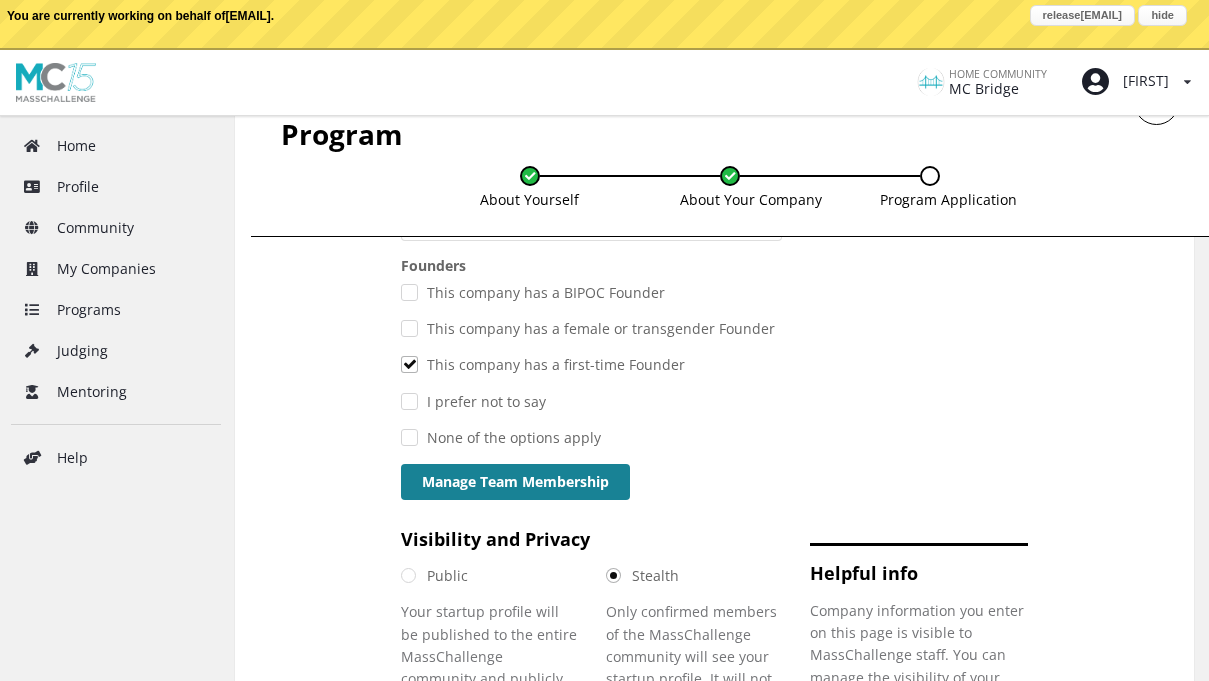 scroll, scrollTop: 1609, scrollLeft: 0, axis: vertical 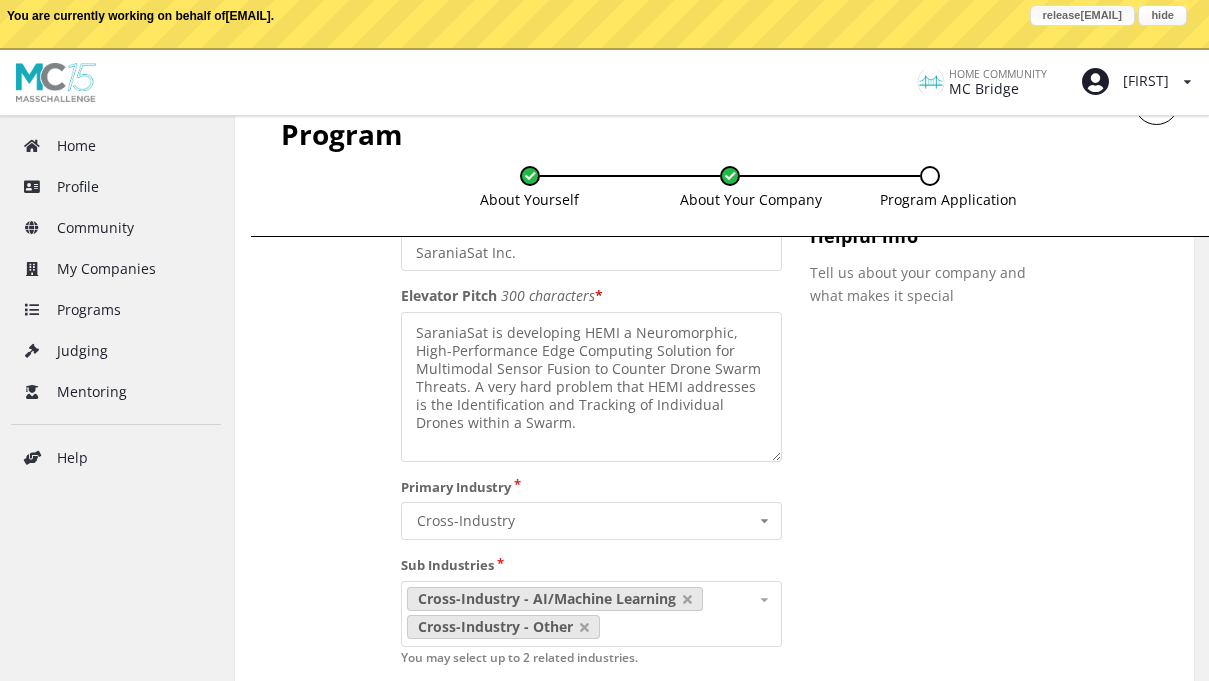 click on "release  tom.george@saraniasat.com" at bounding box center [1082, 15] 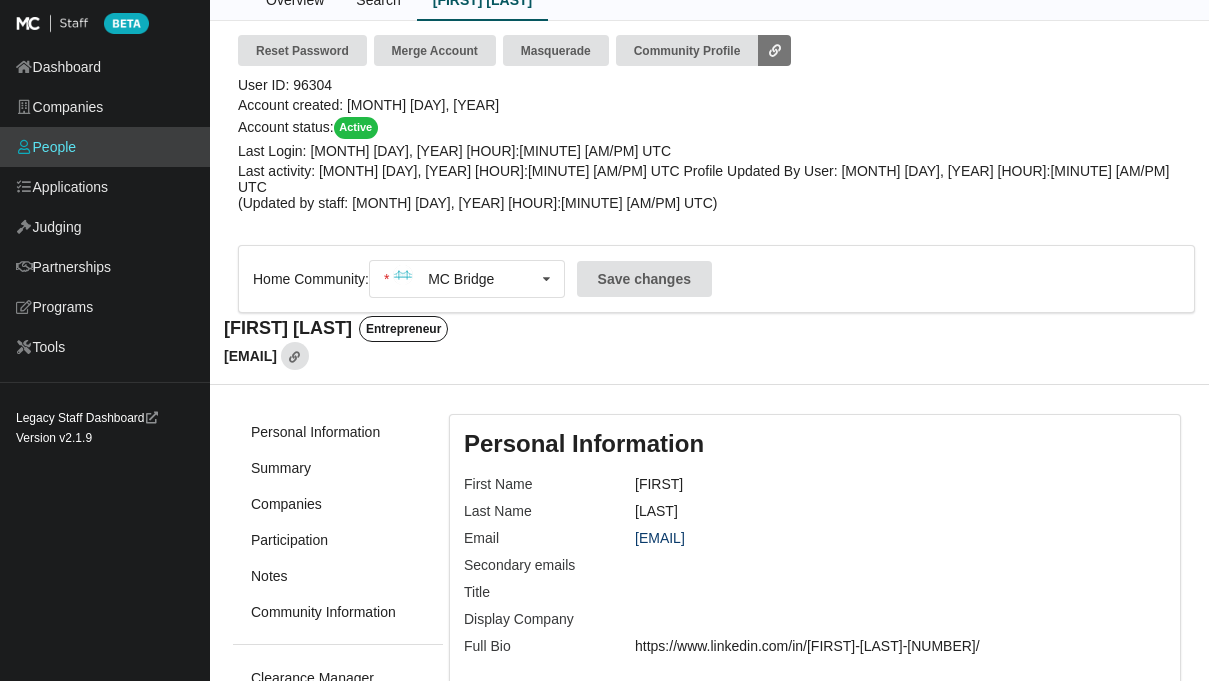 scroll, scrollTop: 0, scrollLeft: 0, axis: both 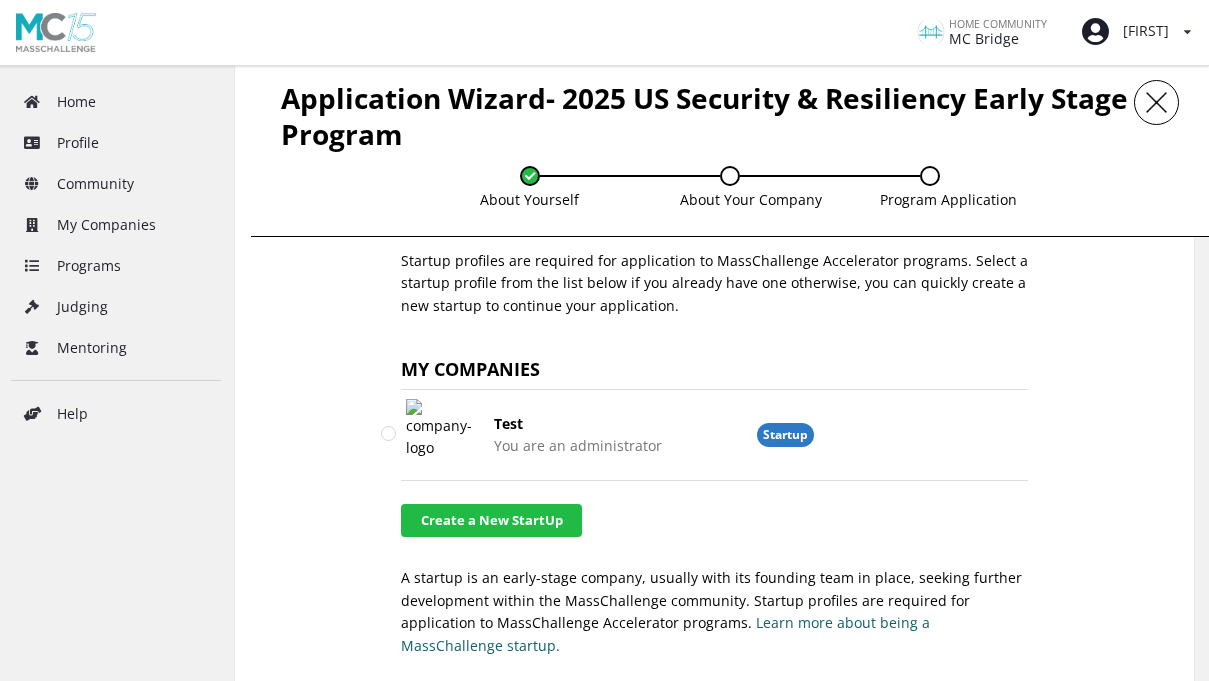 click on "Test You are an administrator Startup" at bounding box center (694, 435) 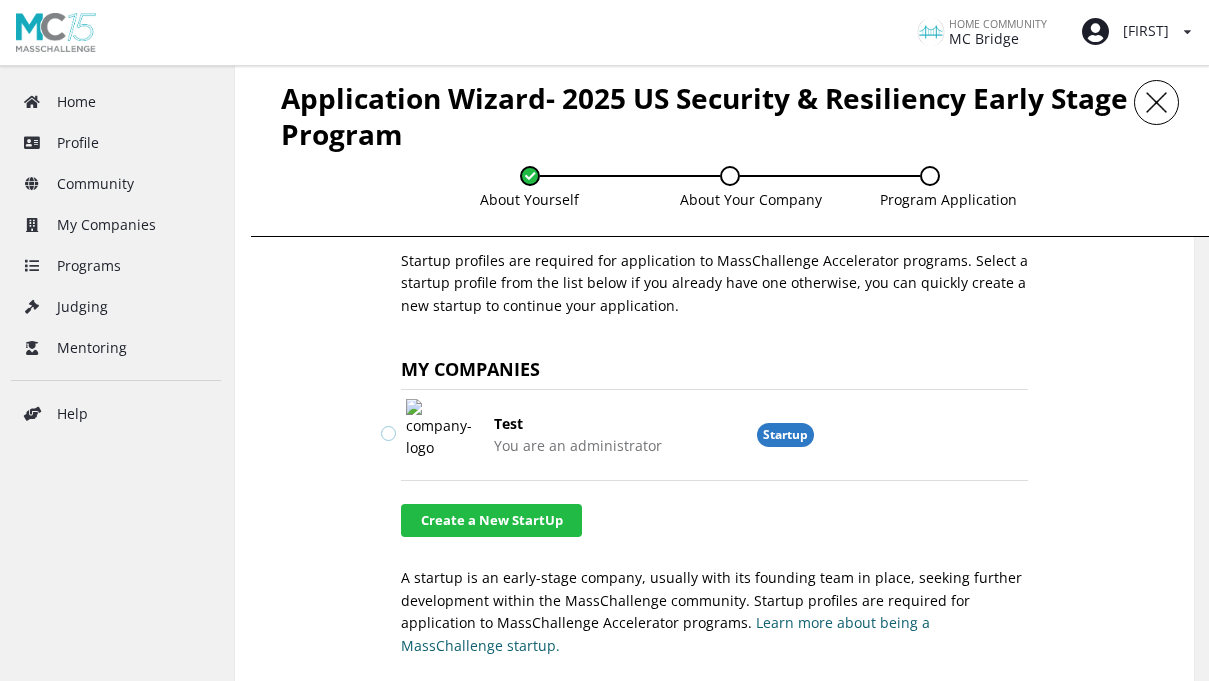 click at bounding box center (389, 425) 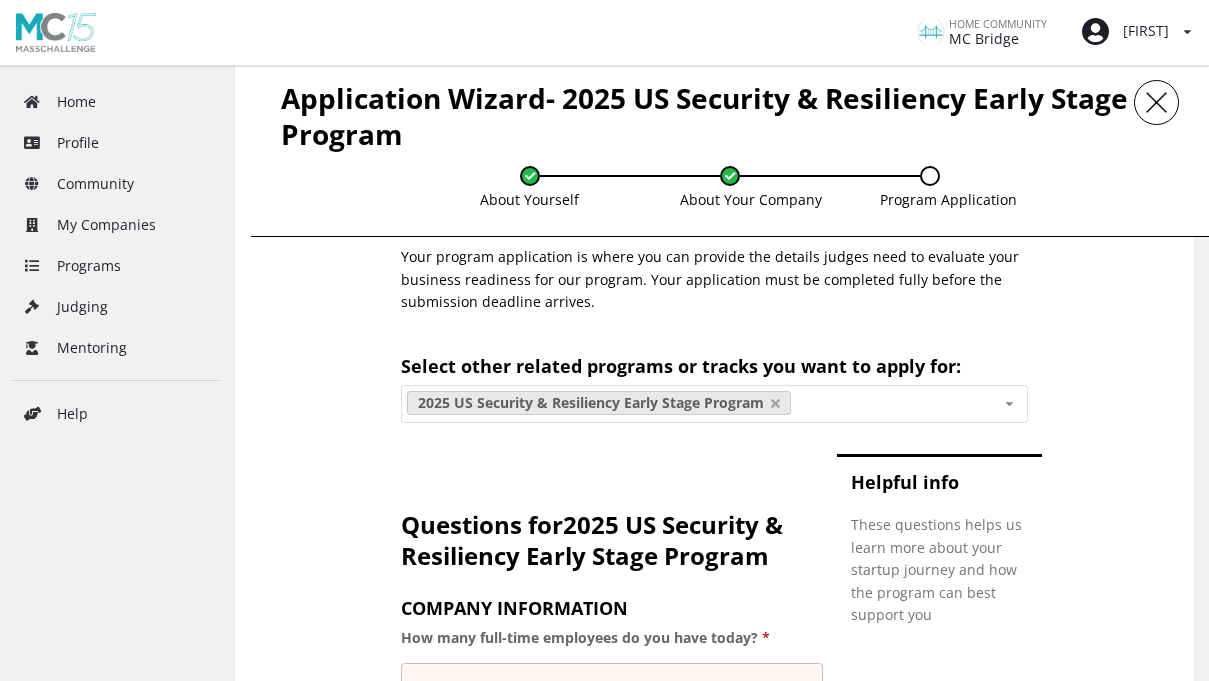 scroll, scrollTop: 2983, scrollLeft: 0, axis: vertical 